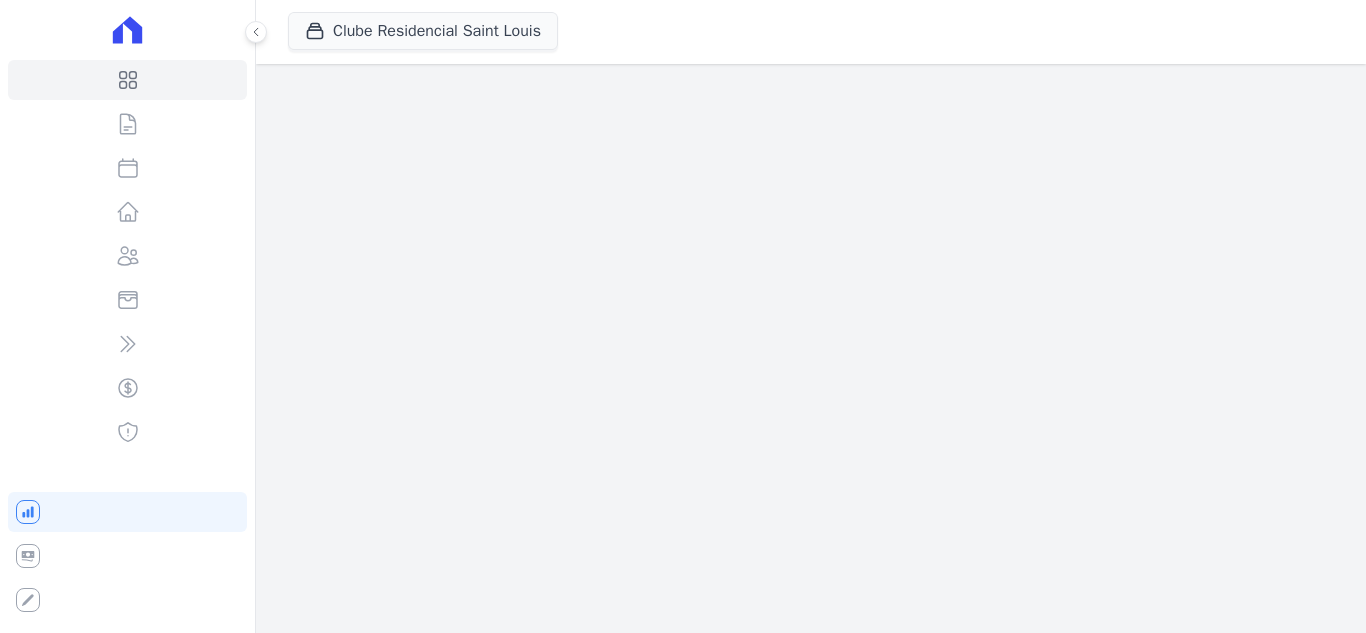 scroll, scrollTop: 0, scrollLeft: 0, axis: both 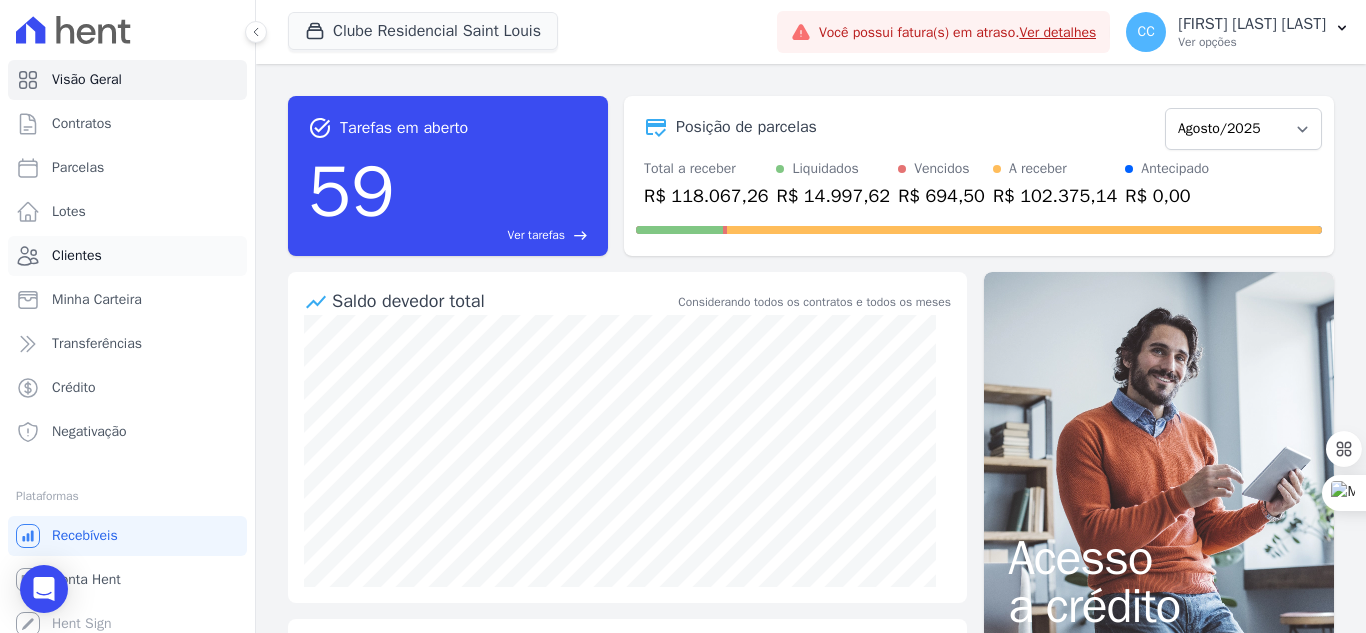 click on "Clientes" at bounding box center [77, 256] 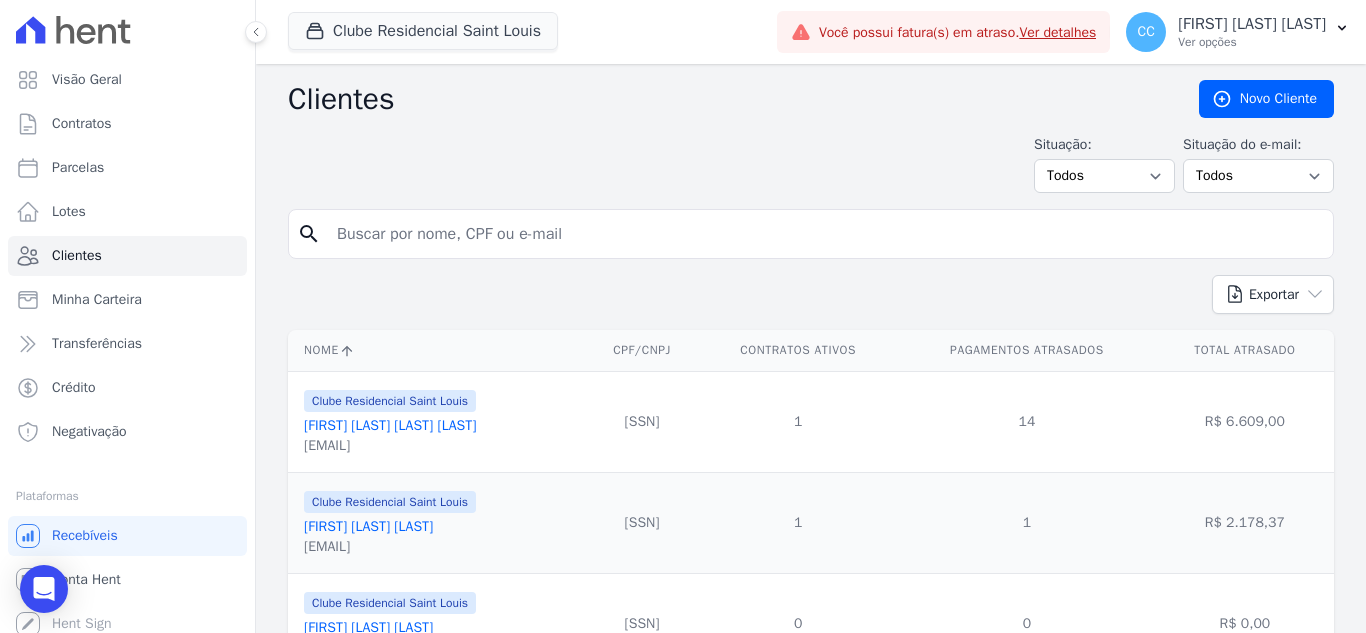 click at bounding box center [825, 234] 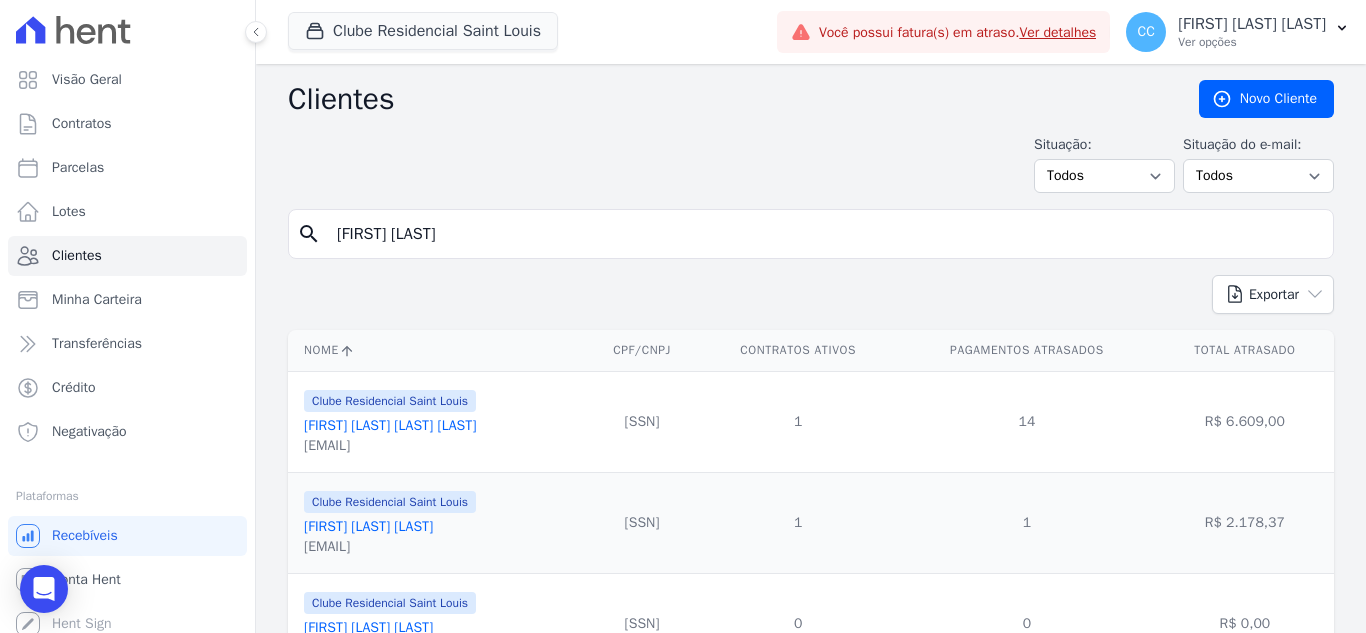 type on "[FIRST] [LAST]" 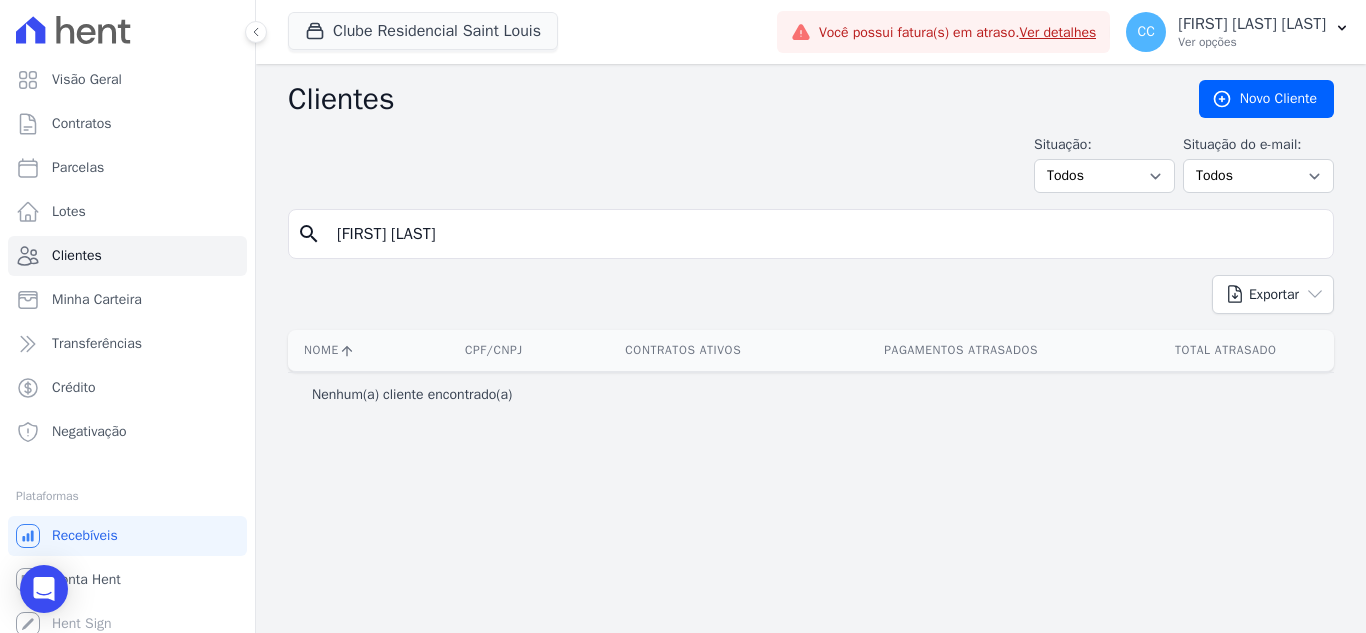 click on "[FIRST] [LAST]" at bounding box center [825, 234] 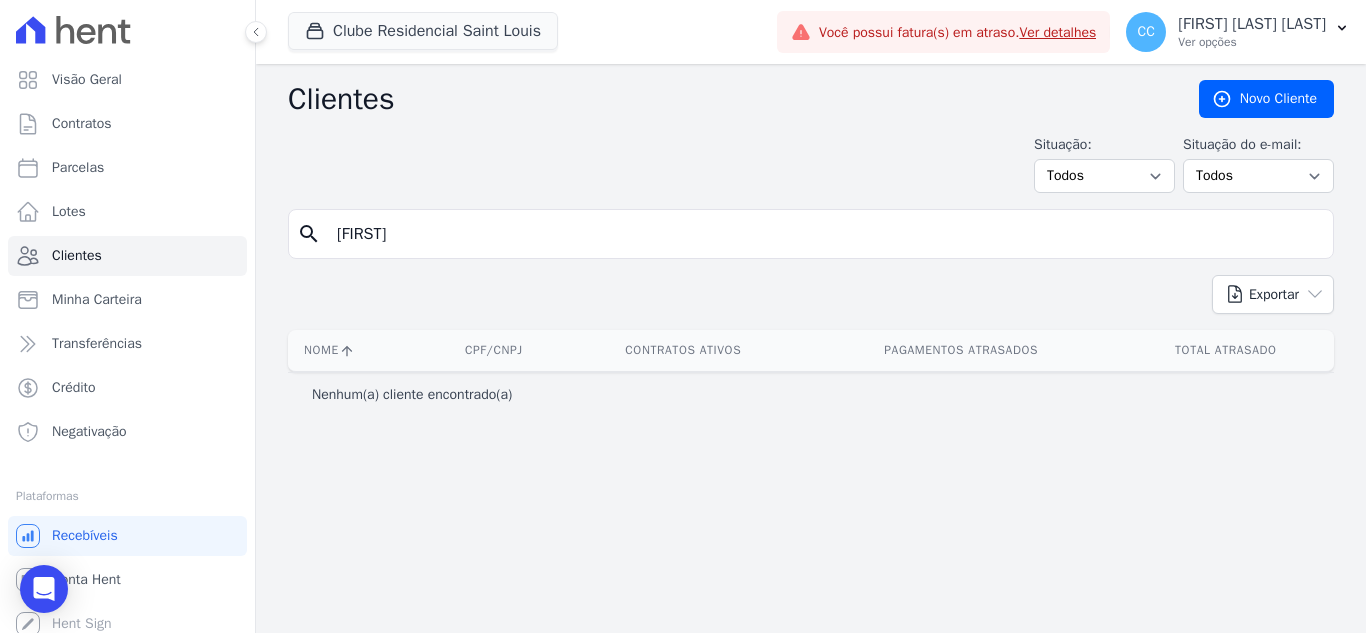 type on "[FIRST]" 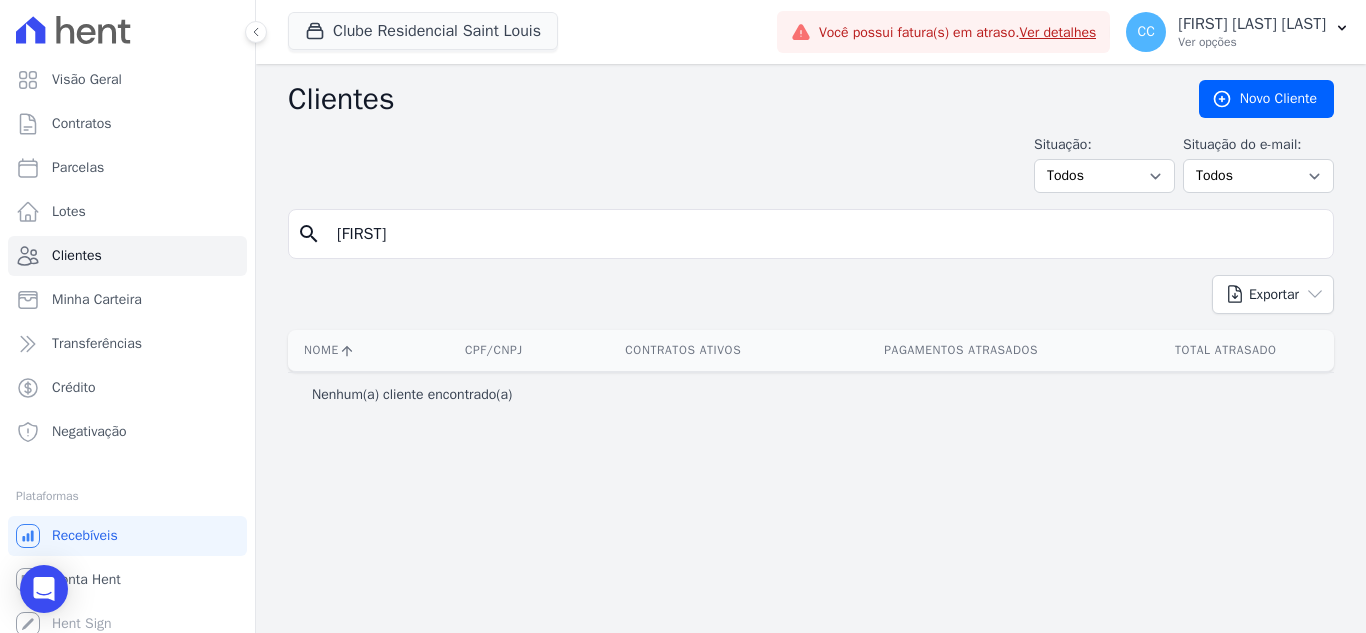 click on "Clube Residencial Saint Louis
Apice Incorporadora
Arty Park - Gravatai
Arty Park - JPI
RESIDENCIAL SAO JORGE SPE LTDA
Sant Louis Residences" at bounding box center (528, 32) 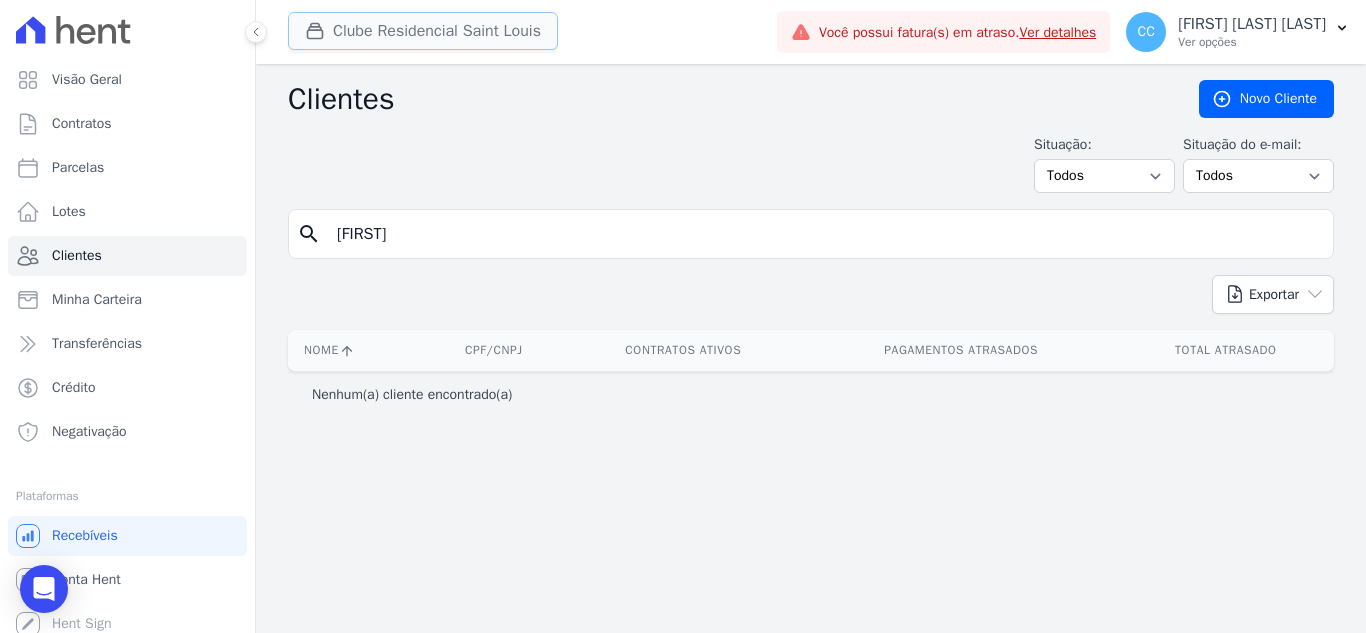 click on "Clube Residencial Saint Louis" at bounding box center [423, 31] 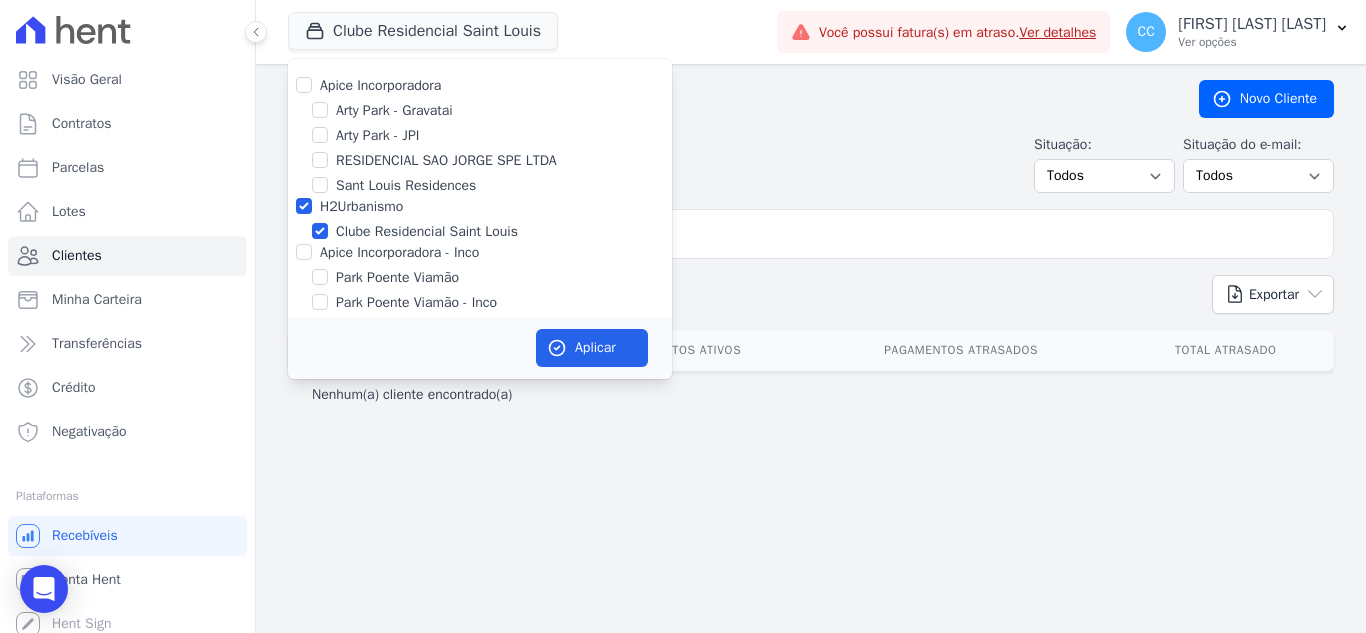 click on "Apice Incorporadora
Arty Park - Gravatai
Arty Park - JPI
RESIDENCIAL SAO JORGE SPE LTDA
Sant Louis Residences
H2Urbanismo" at bounding box center [480, 194] 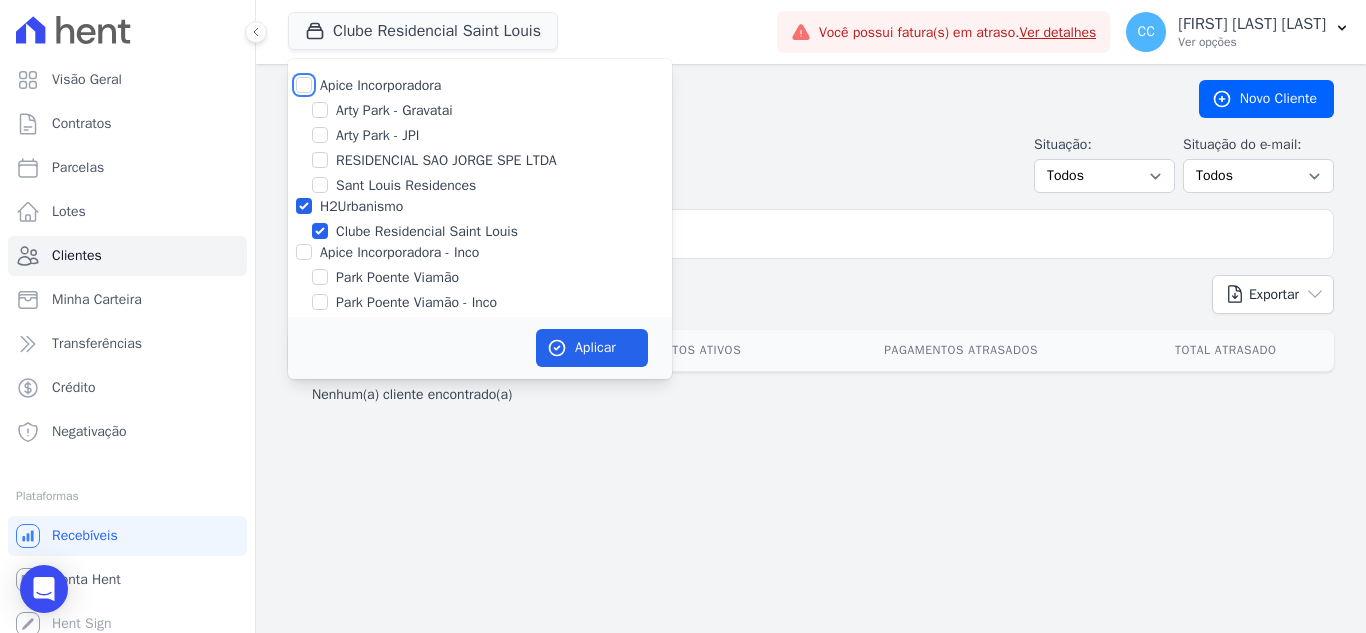 click on "Apice Incorporadora" at bounding box center (304, 85) 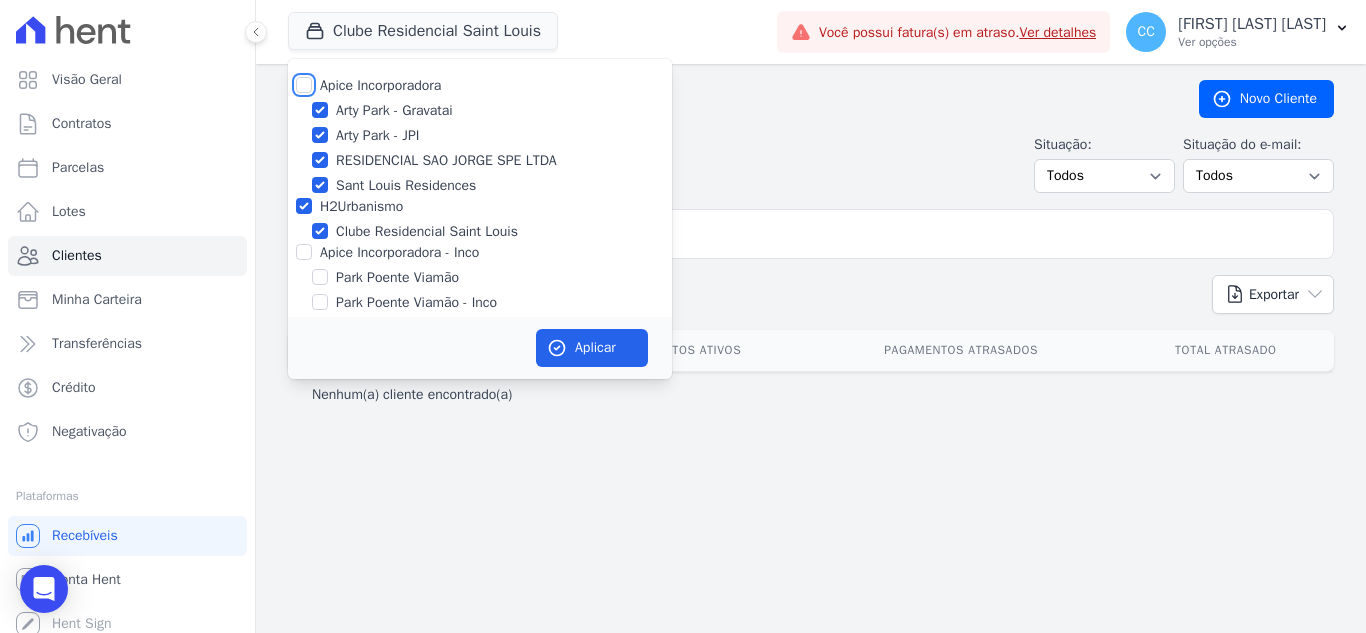 checkbox on "true" 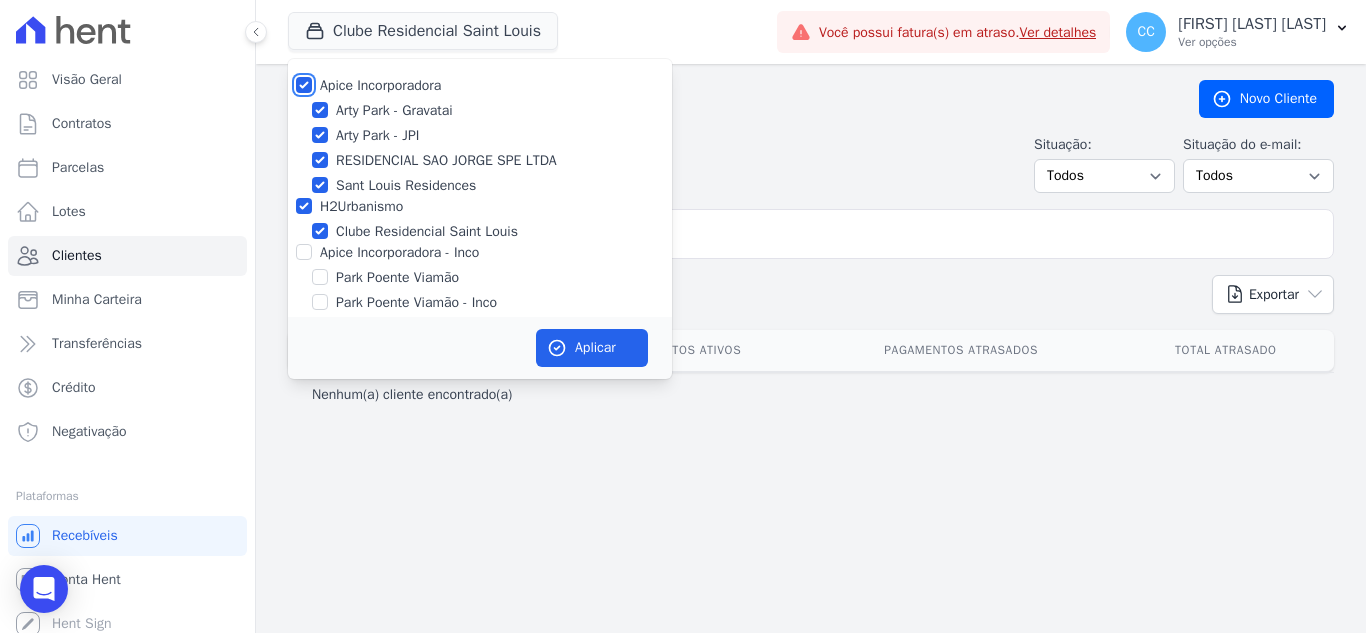 checkbox on "true" 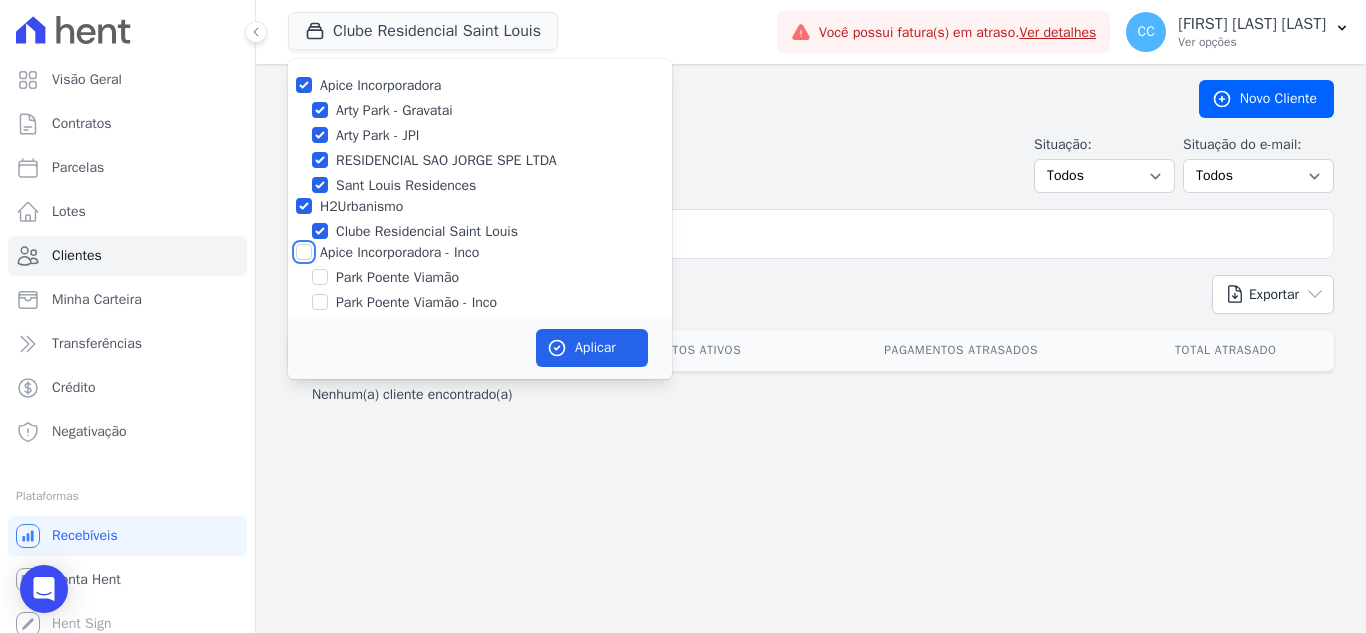 click on "Apice Incorporadora - Inco" at bounding box center (304, 252) 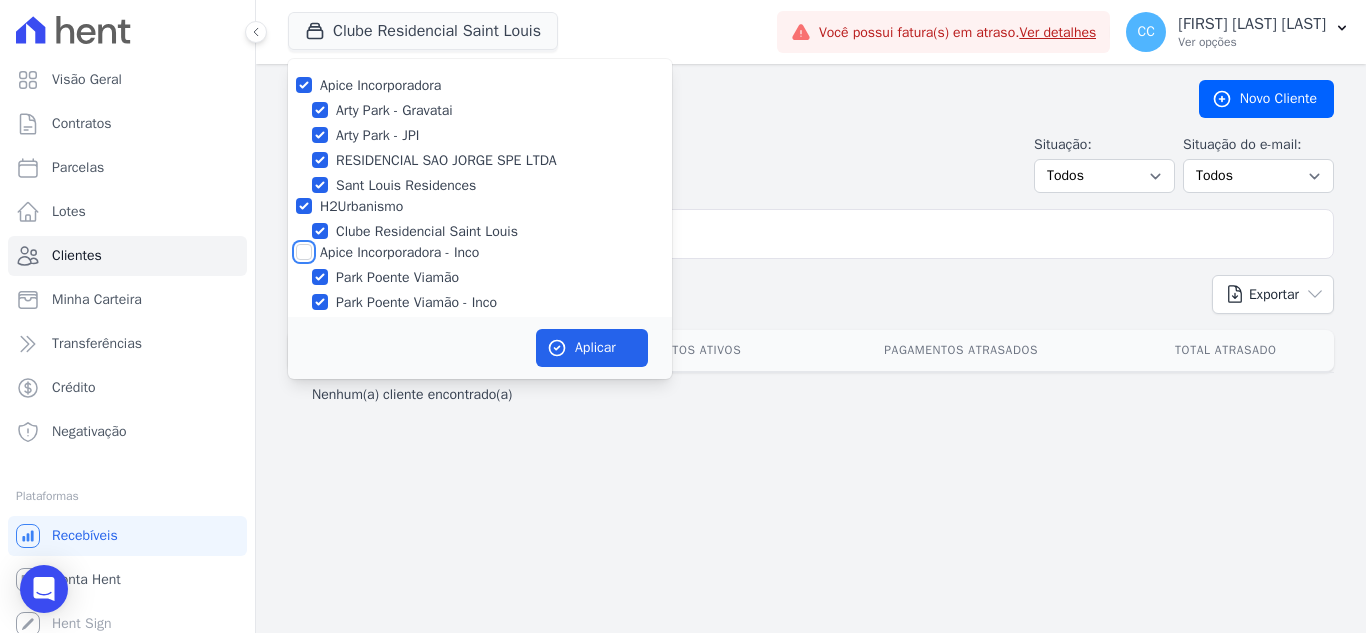 checkbox on "true" 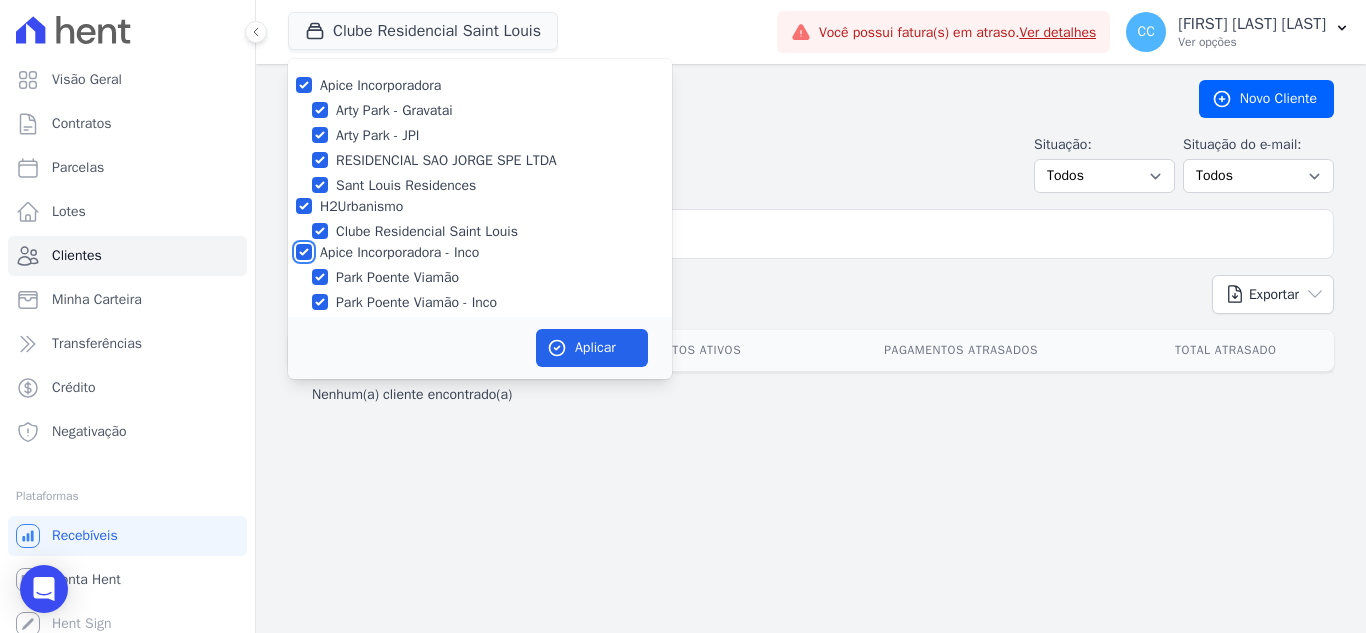 checkbox on "true" 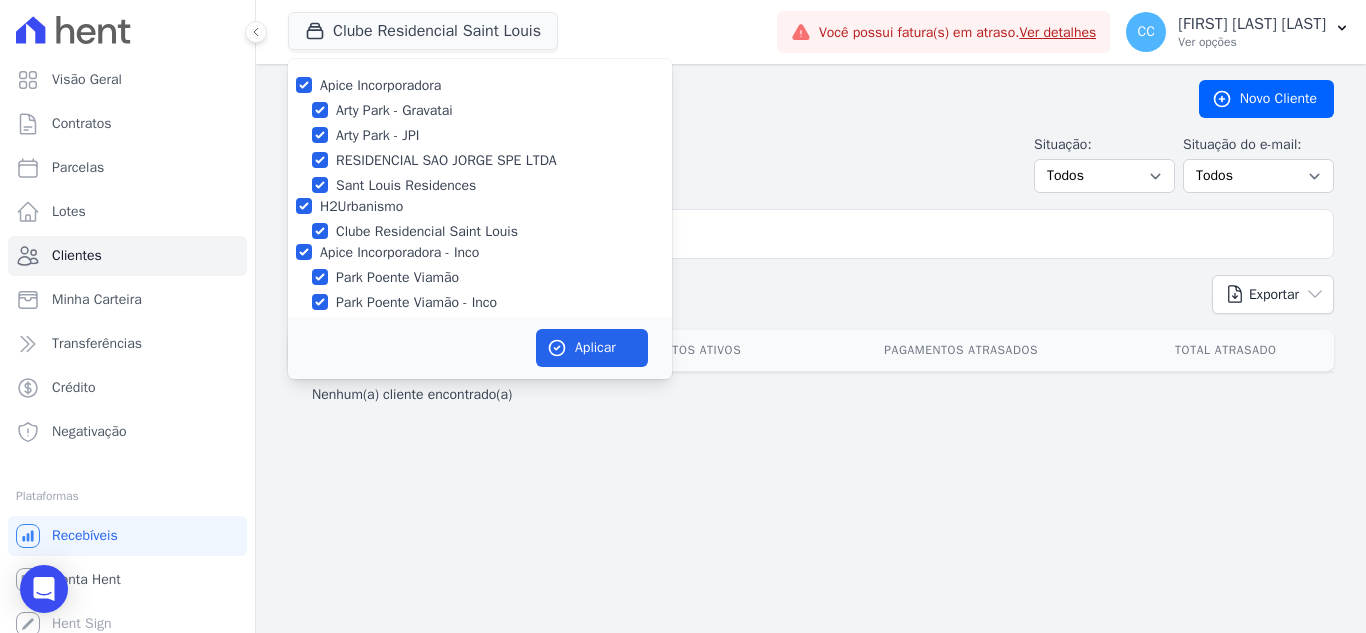 click on "Aplicar" at bounding box center (480, 348) 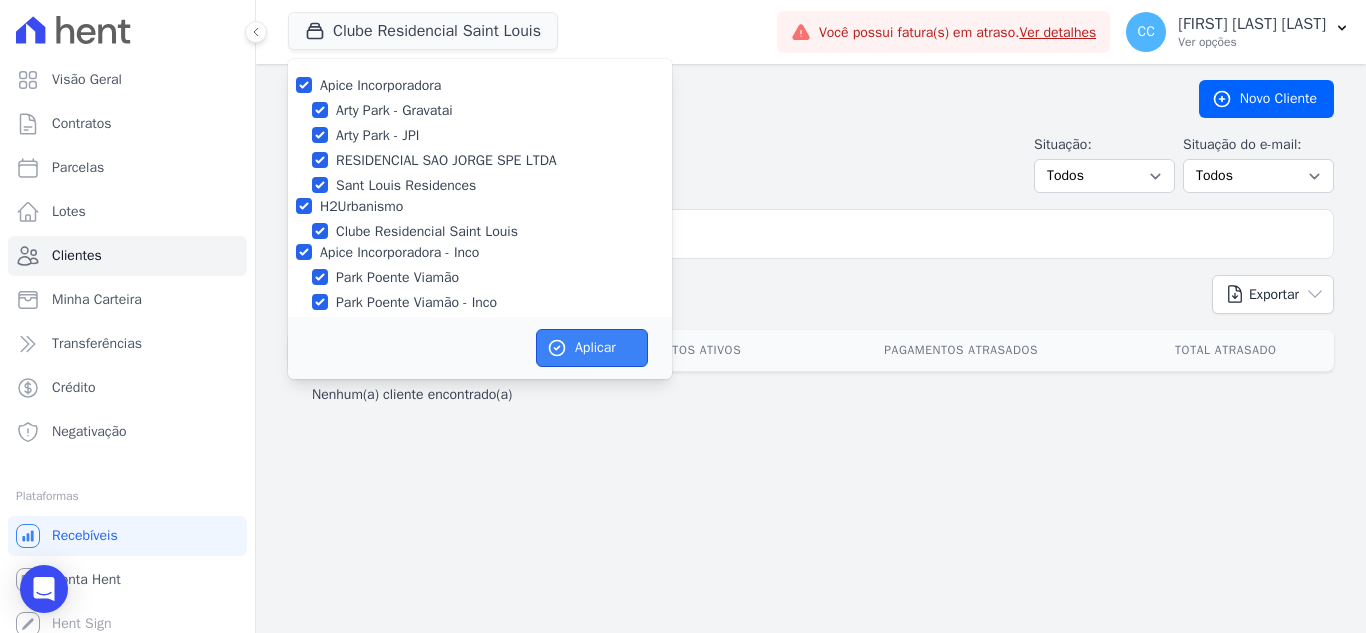 click on "Aplicar" at bounding box center (592, 348) 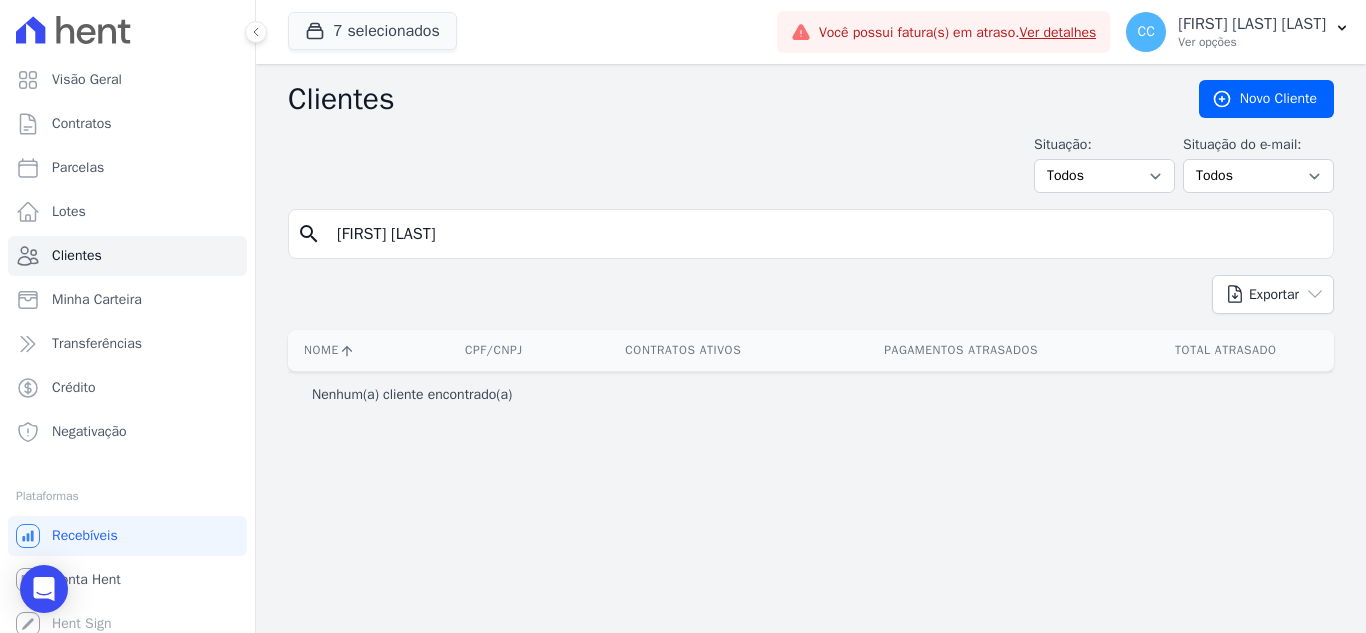 click on "[FIRST] [LAST]" at bounding box center [825, 234] 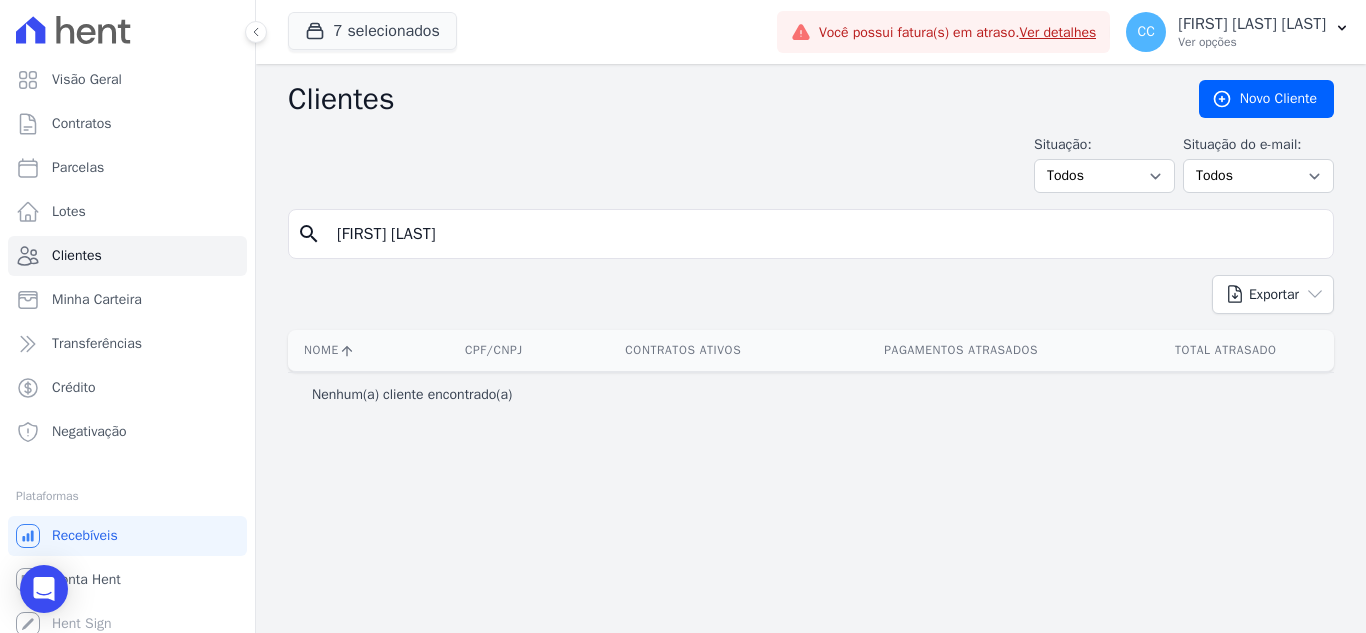 click on "[FIRST] [LAST]" at bounding box center (825, 234) 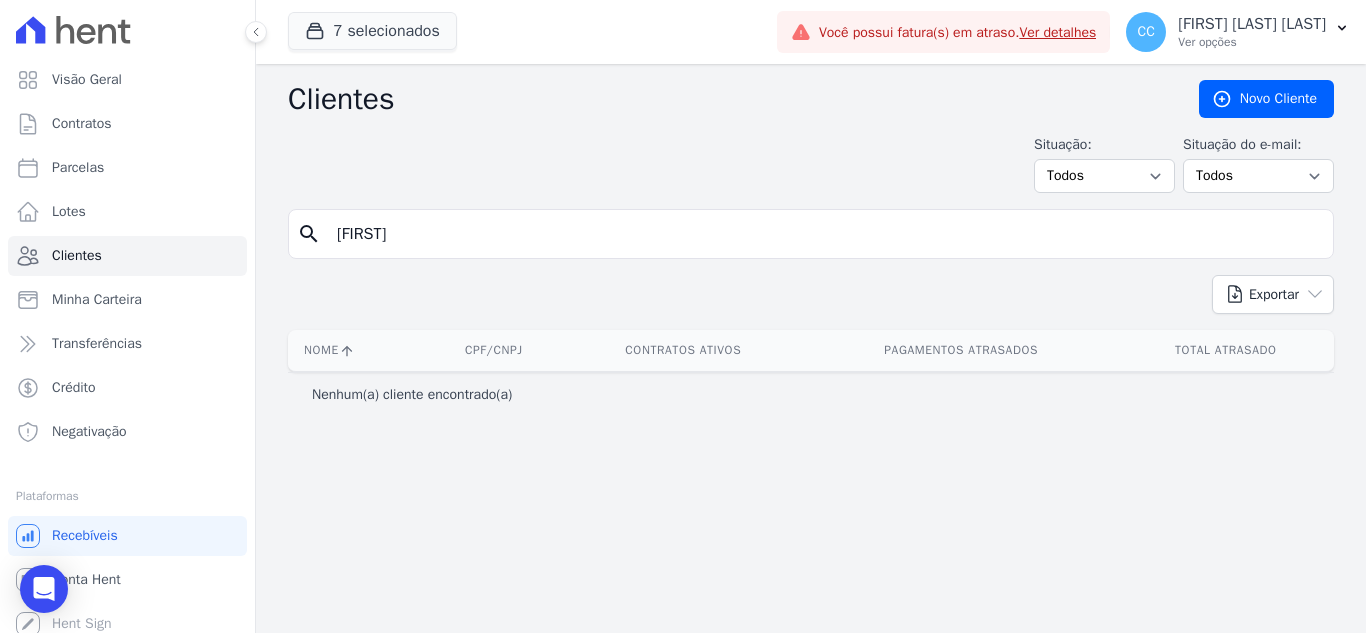 type on "[FIRST]" 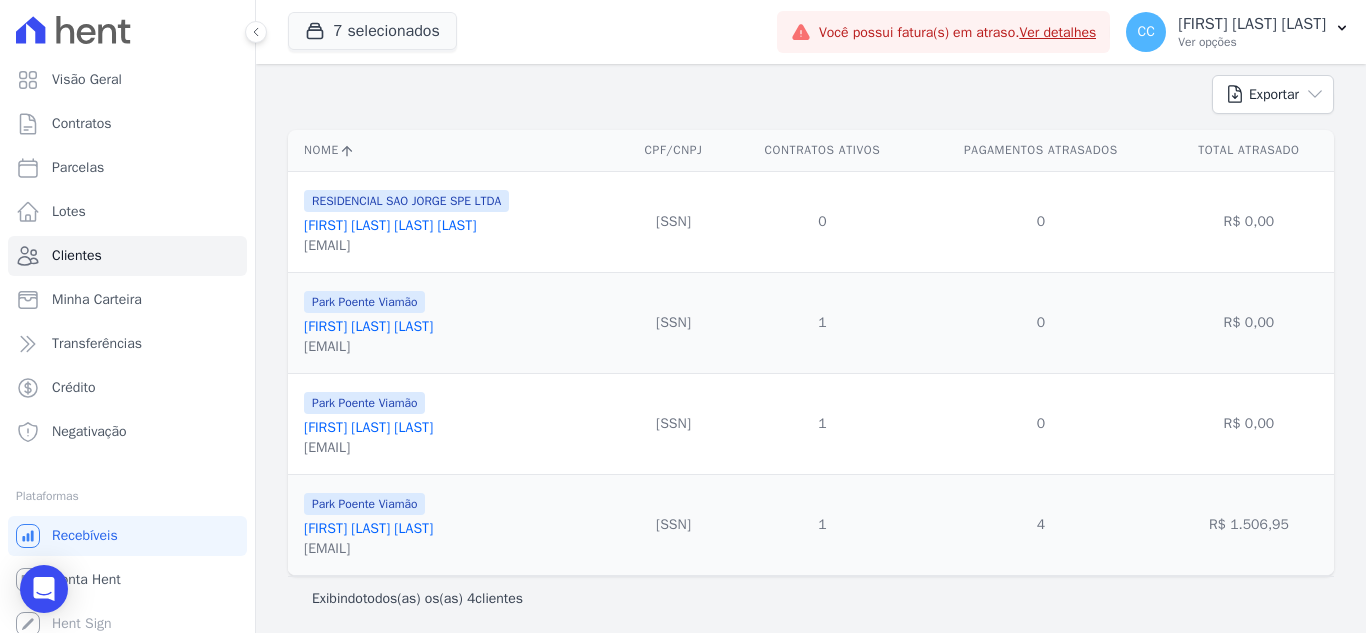scroll, scrollTop: 205, scrollLeft: 0, axis: vertical 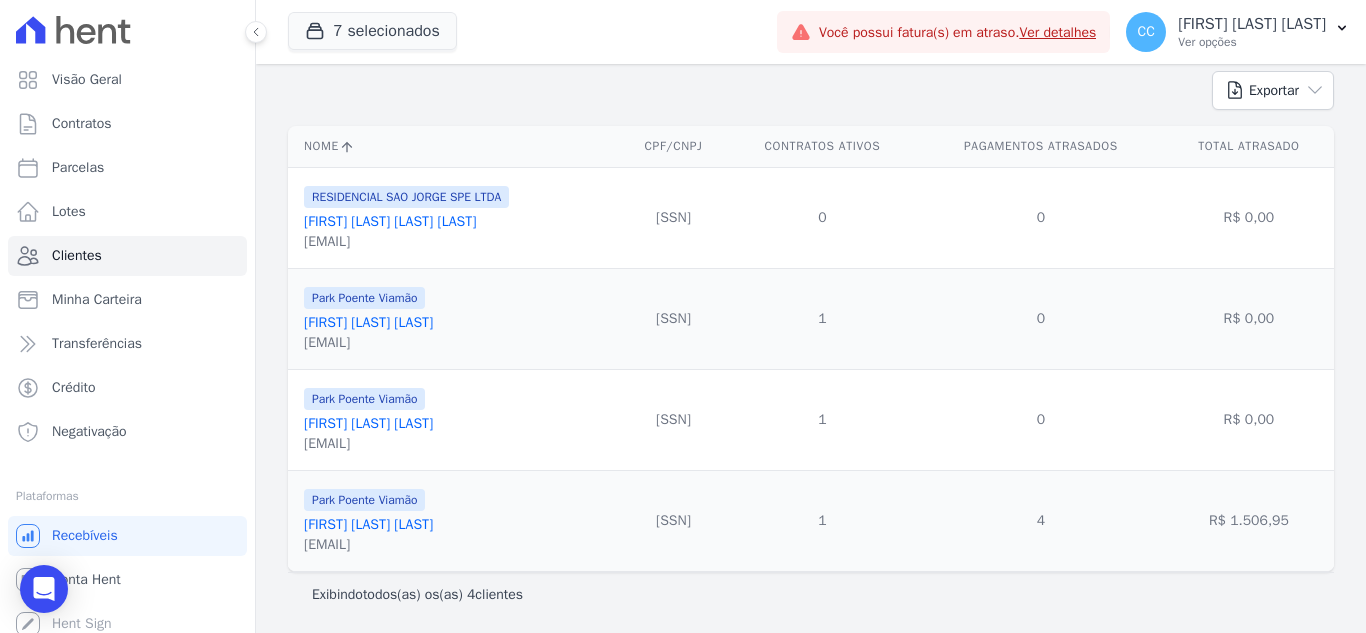 click on "[FIRST] [LAST] [LAST]" at bounding box center [368, 524] 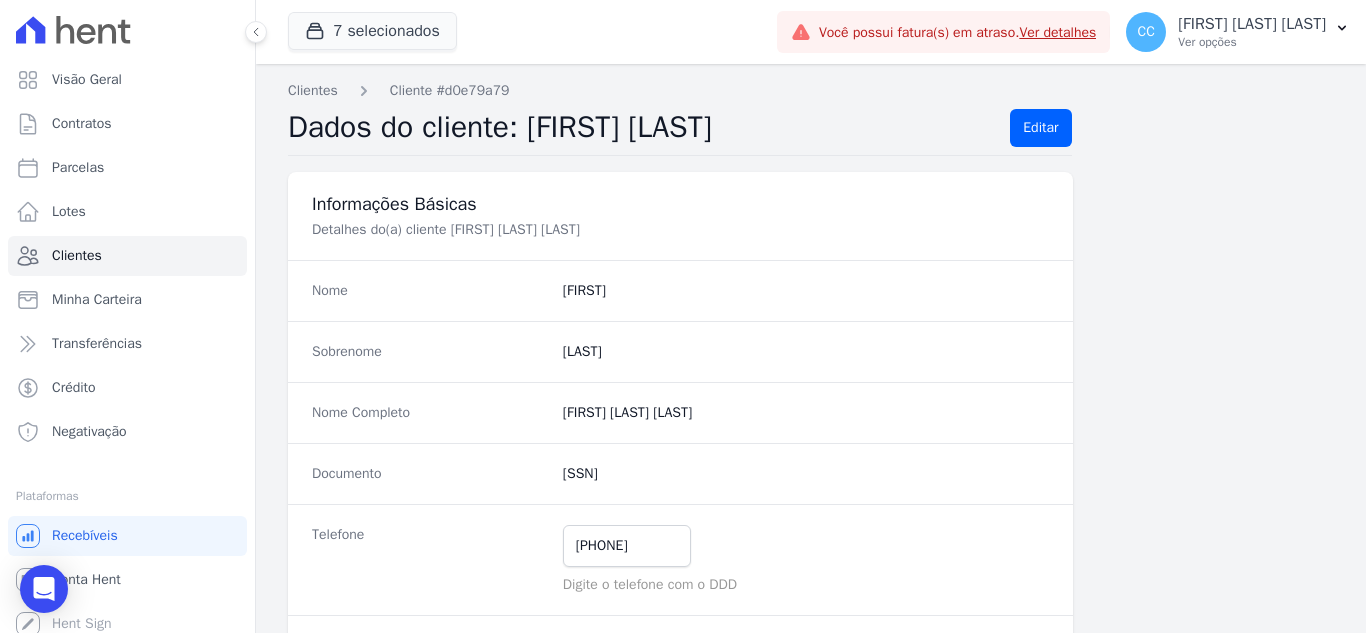 scroll, scrollTop: 100, scrollLeft: 0, axis: vertical 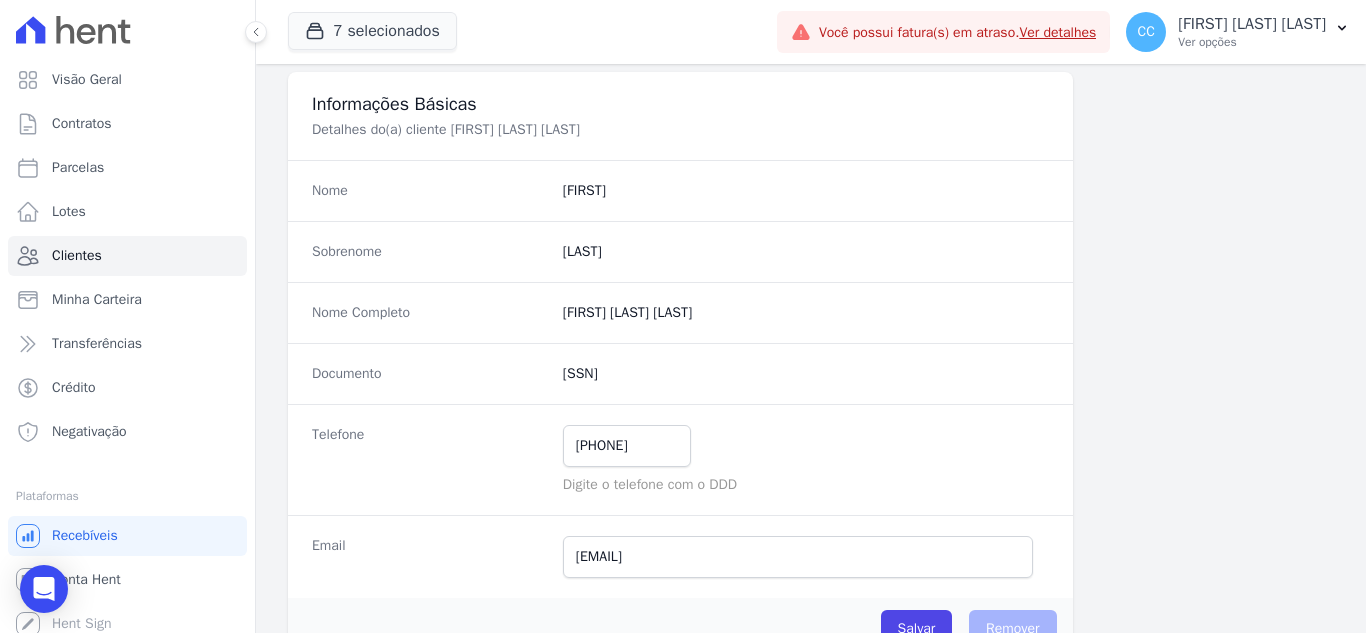 drag, startPoint x: 549, startPoint y: 373, endPoint x: 699, endPoint y: 368, distance: 150.08331 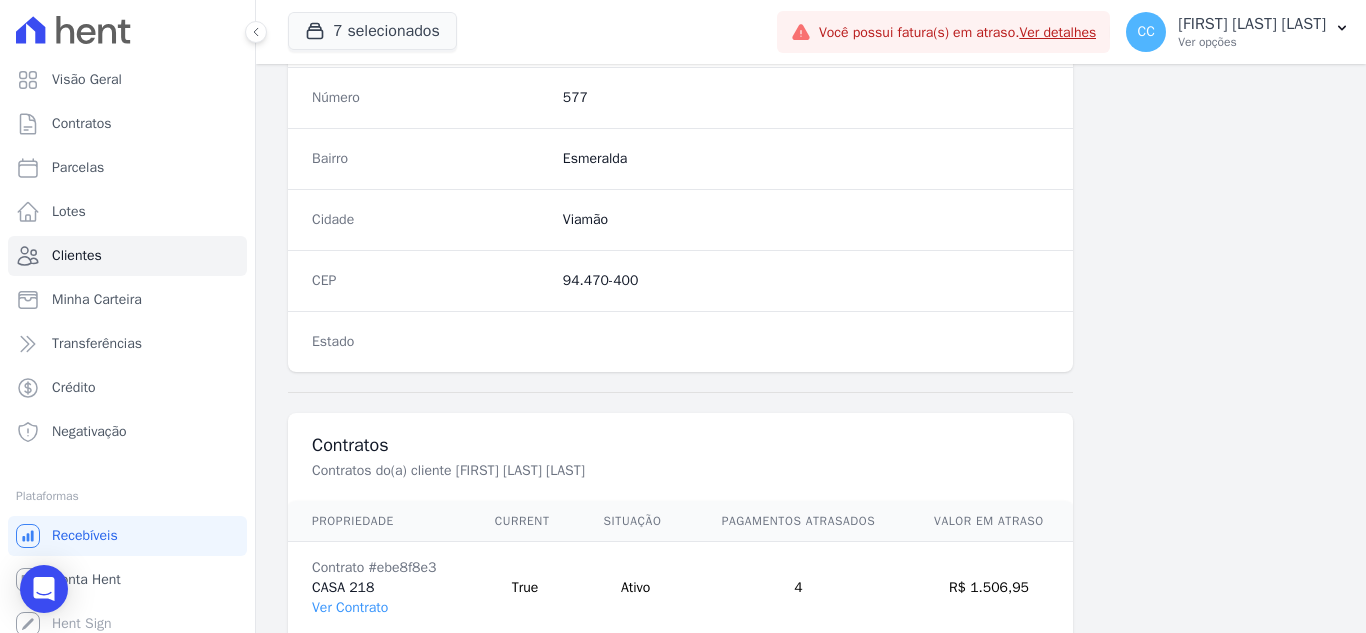 scroll, scrollTop: 1100, scrollLeft: 0, axis: vertical 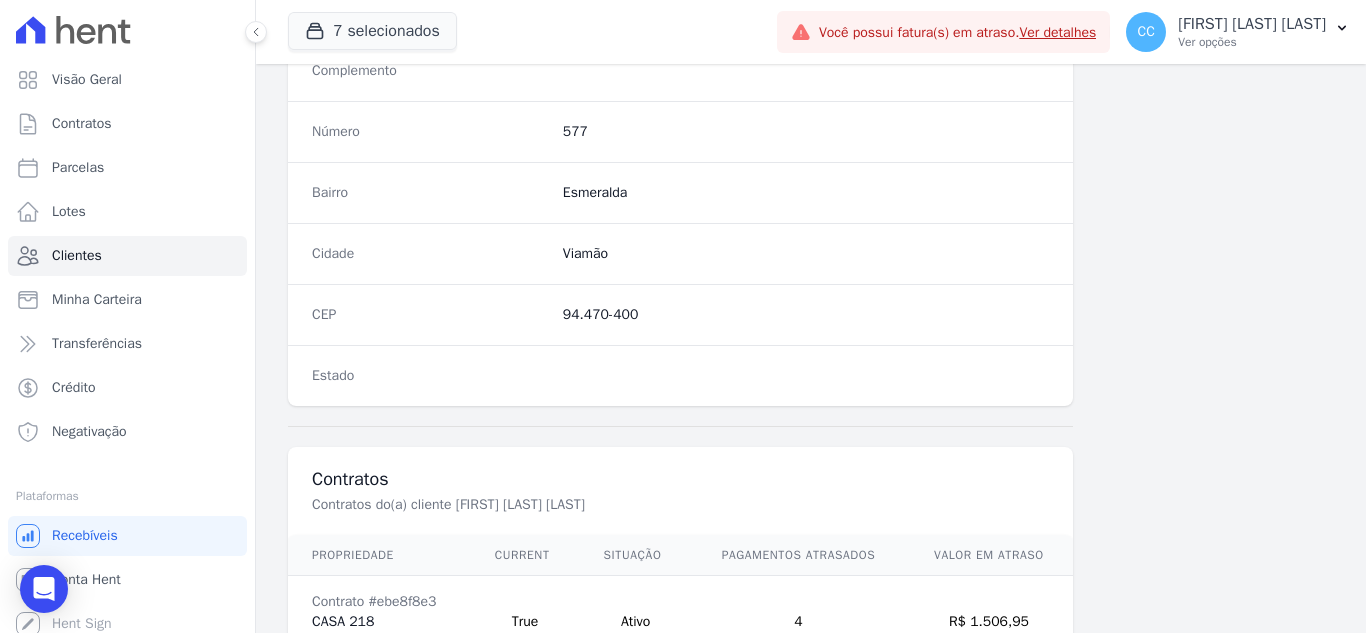 drag, startPoint x: 558, startPoint y: 315, endPoint x: 678, endPoint y: 311, distance: 120.06665 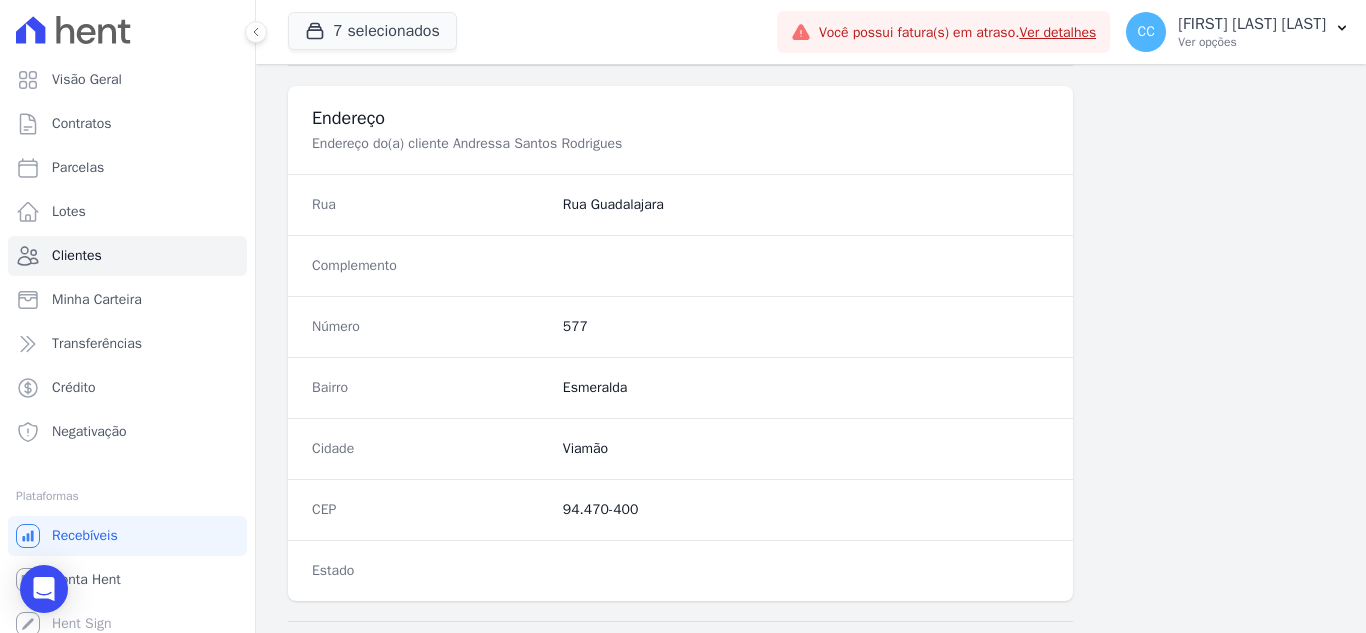 scroll, scrollTop: 900, scrollLeft: 0, axis: vertical 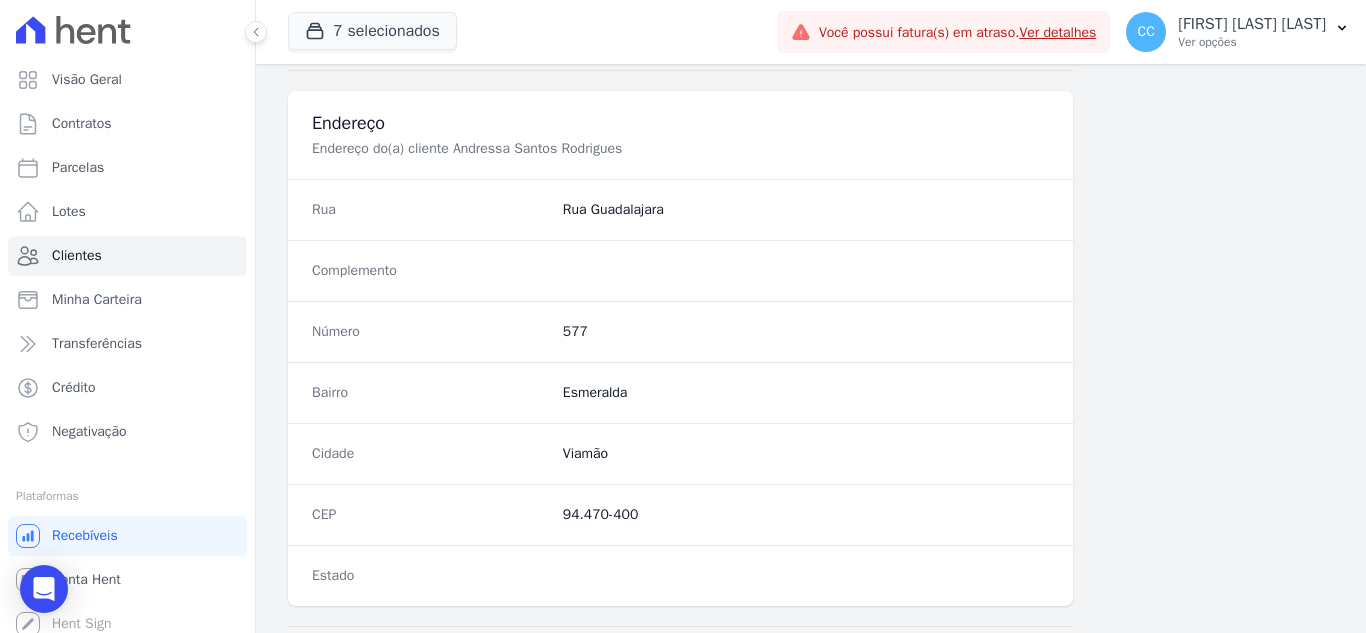drag, startPoint x: 565, startPoint y: 207, endPoint x: 762, endPoint y: 222, distance: 197.57024 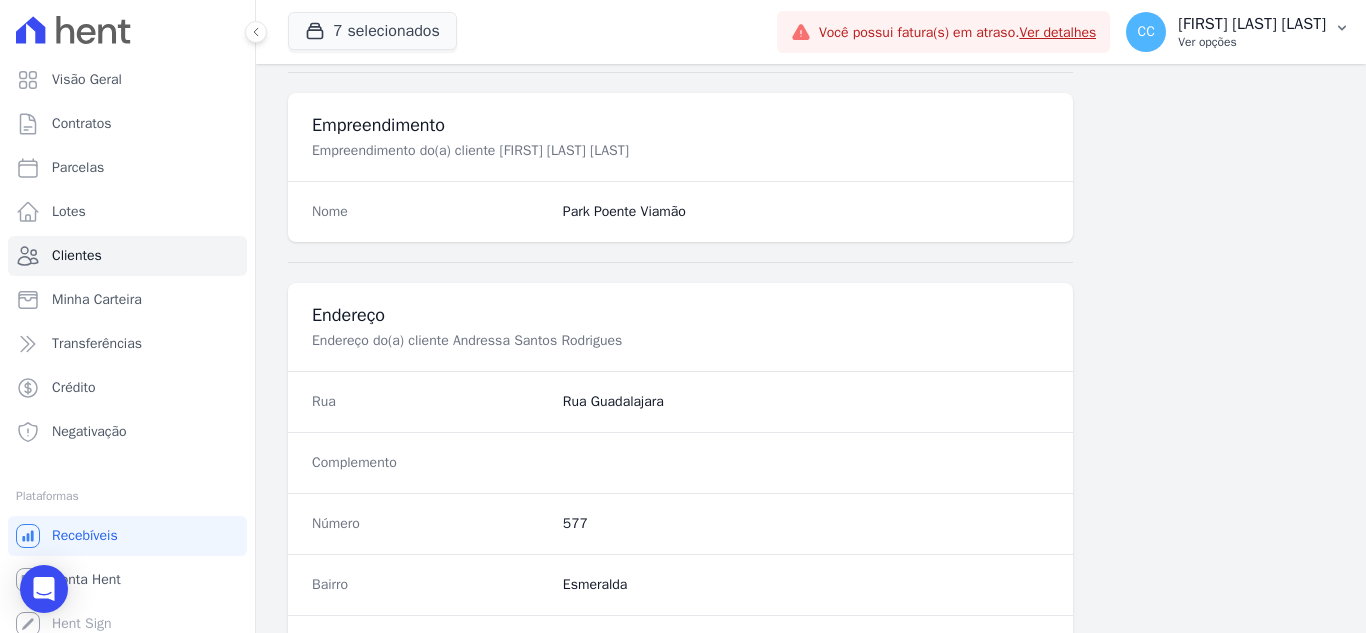 scroll, scrollTop: 700, scrollLeft: 0, axis: vertical 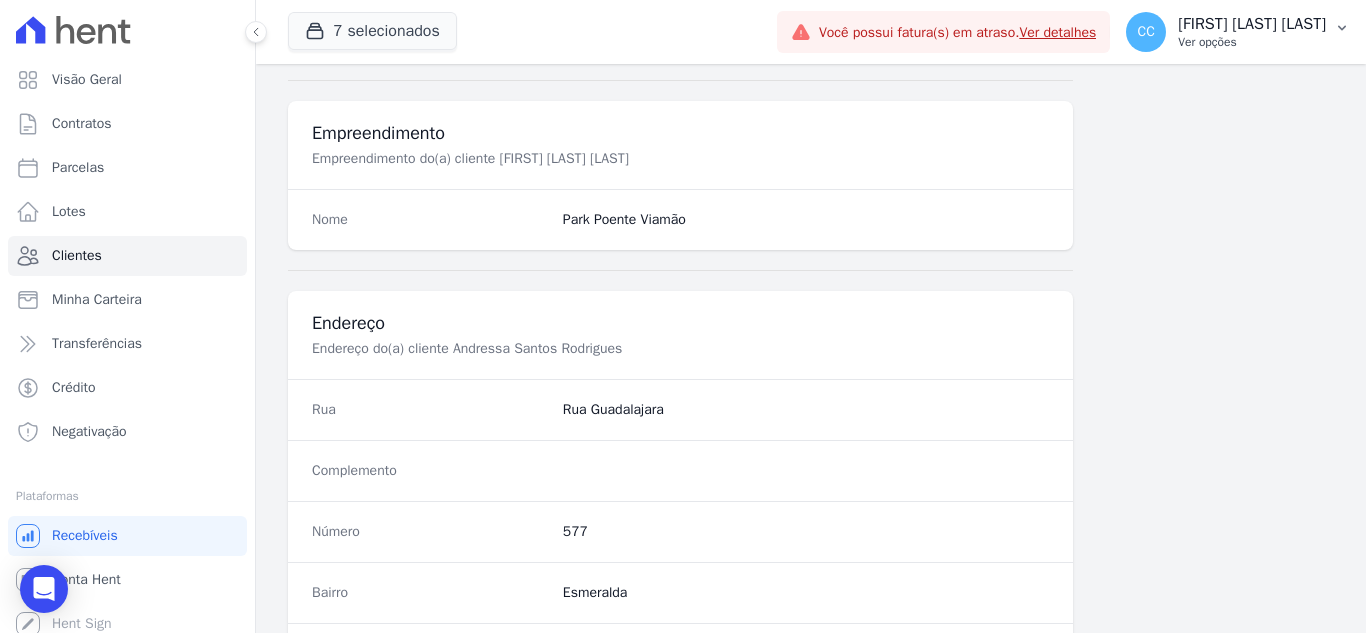 click on "[FIRST] [LAST] [LAST]" at bounding box center [1252, 24] 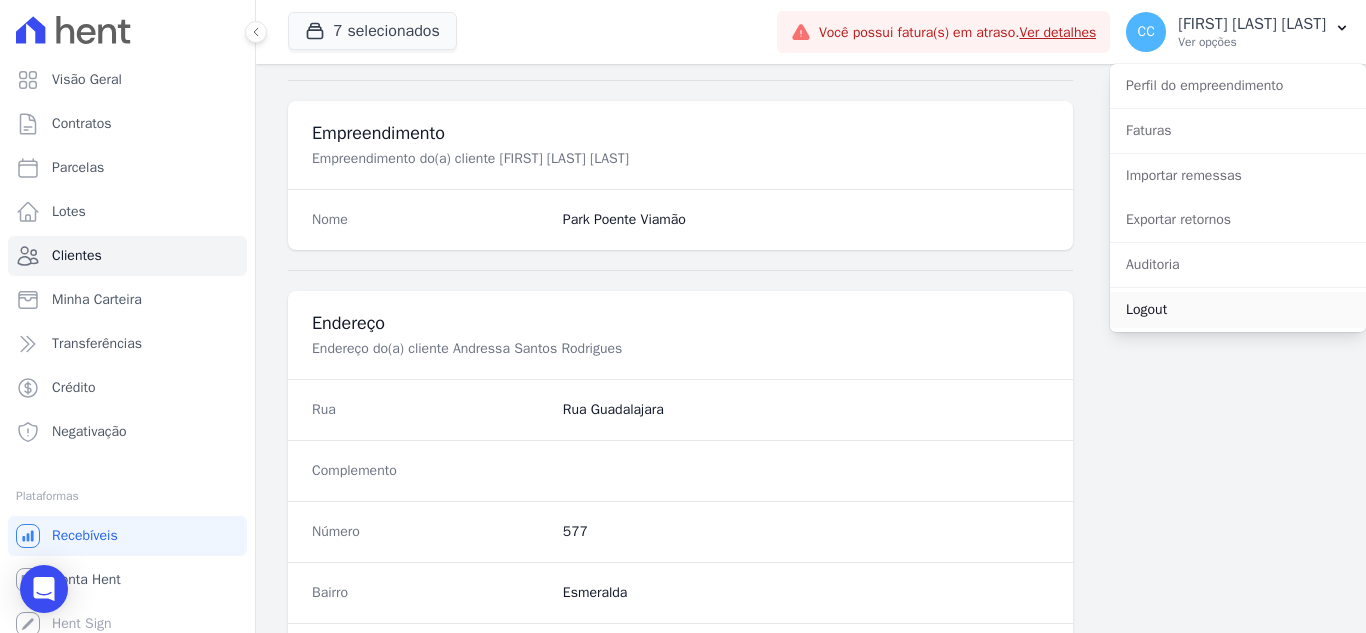 click on "Logout" at bounding box center [1238, 310] 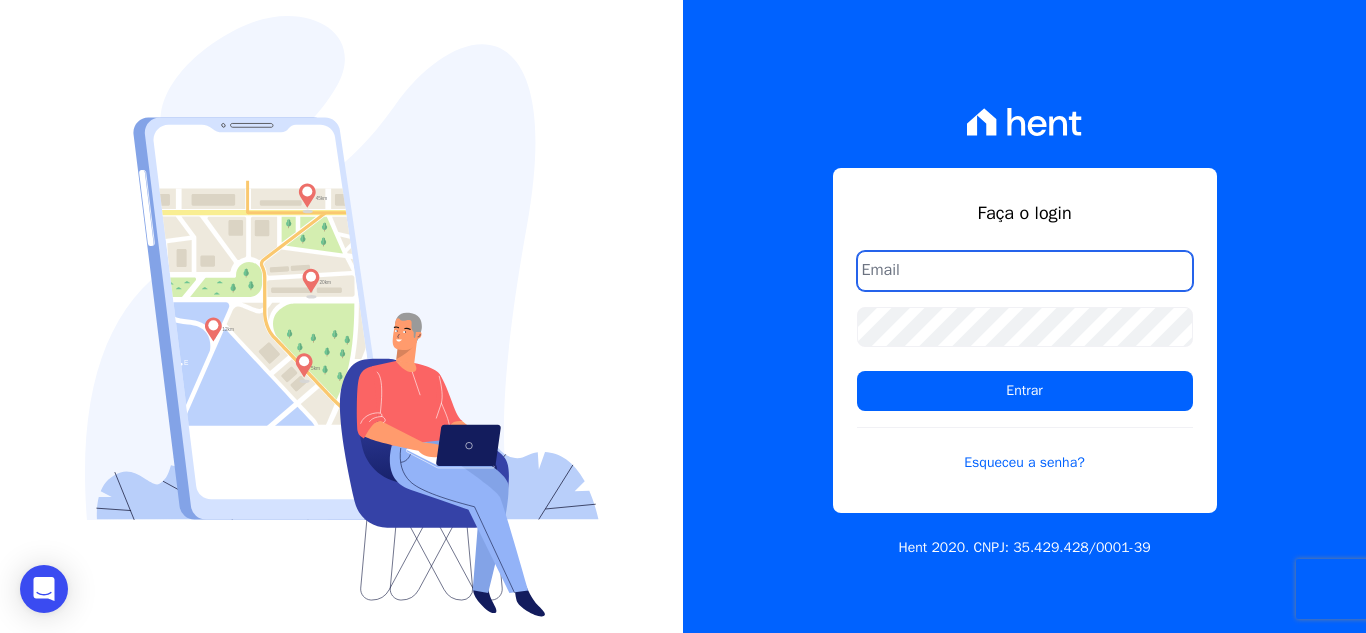 type on "[EMAIL]" 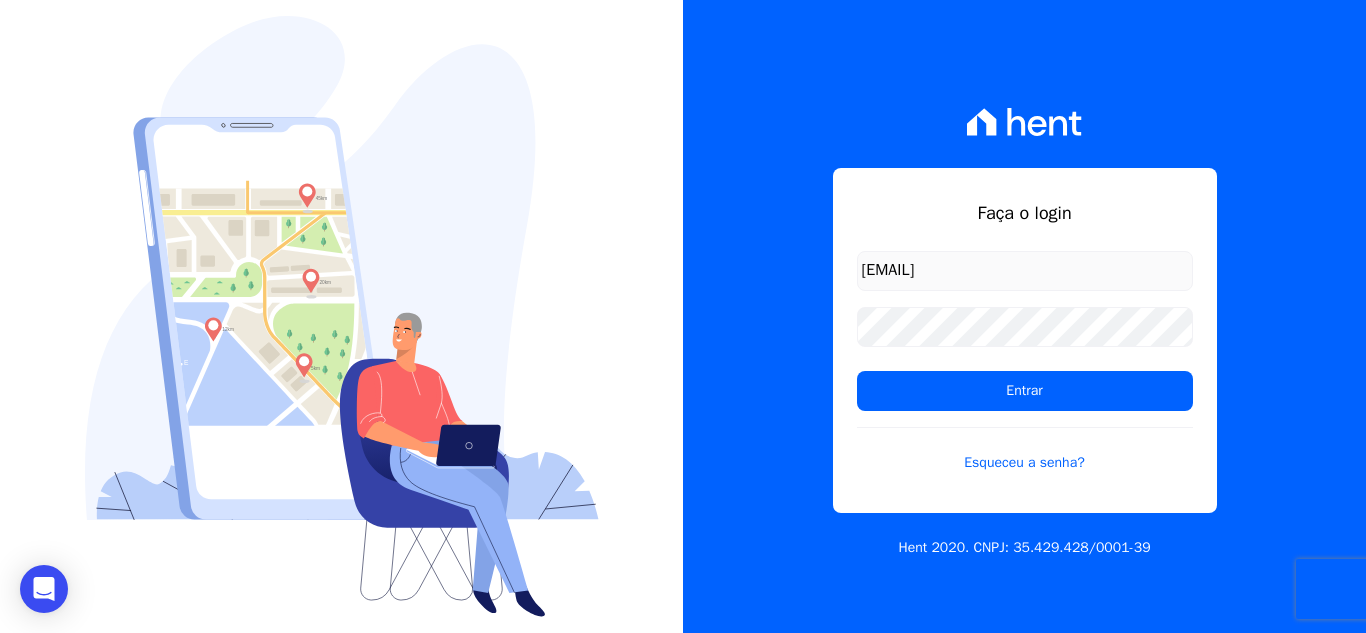 click on "Entrar" at bounding box center (1025, 391) 